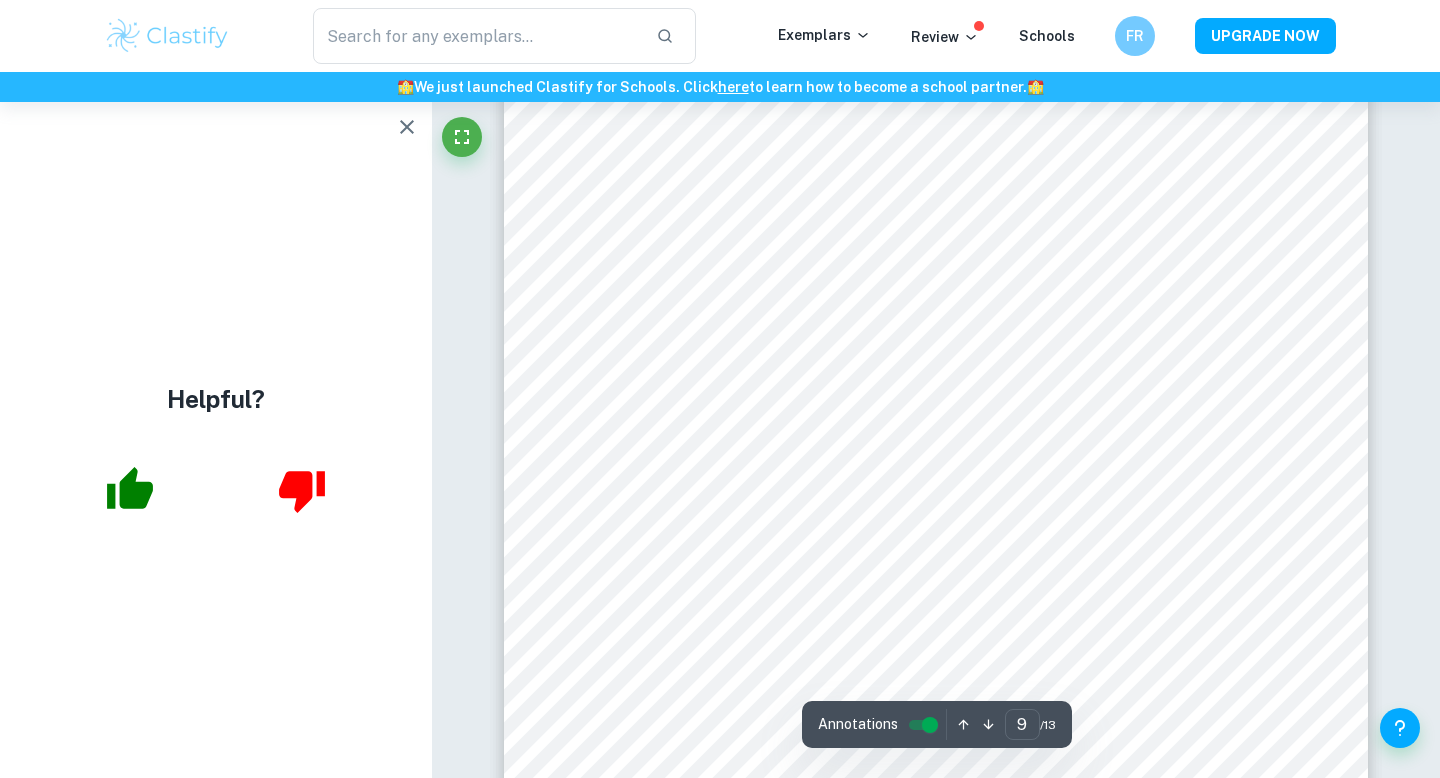 scroll, scrollTop: 11026, scrollLeft: 0, axis: vertical 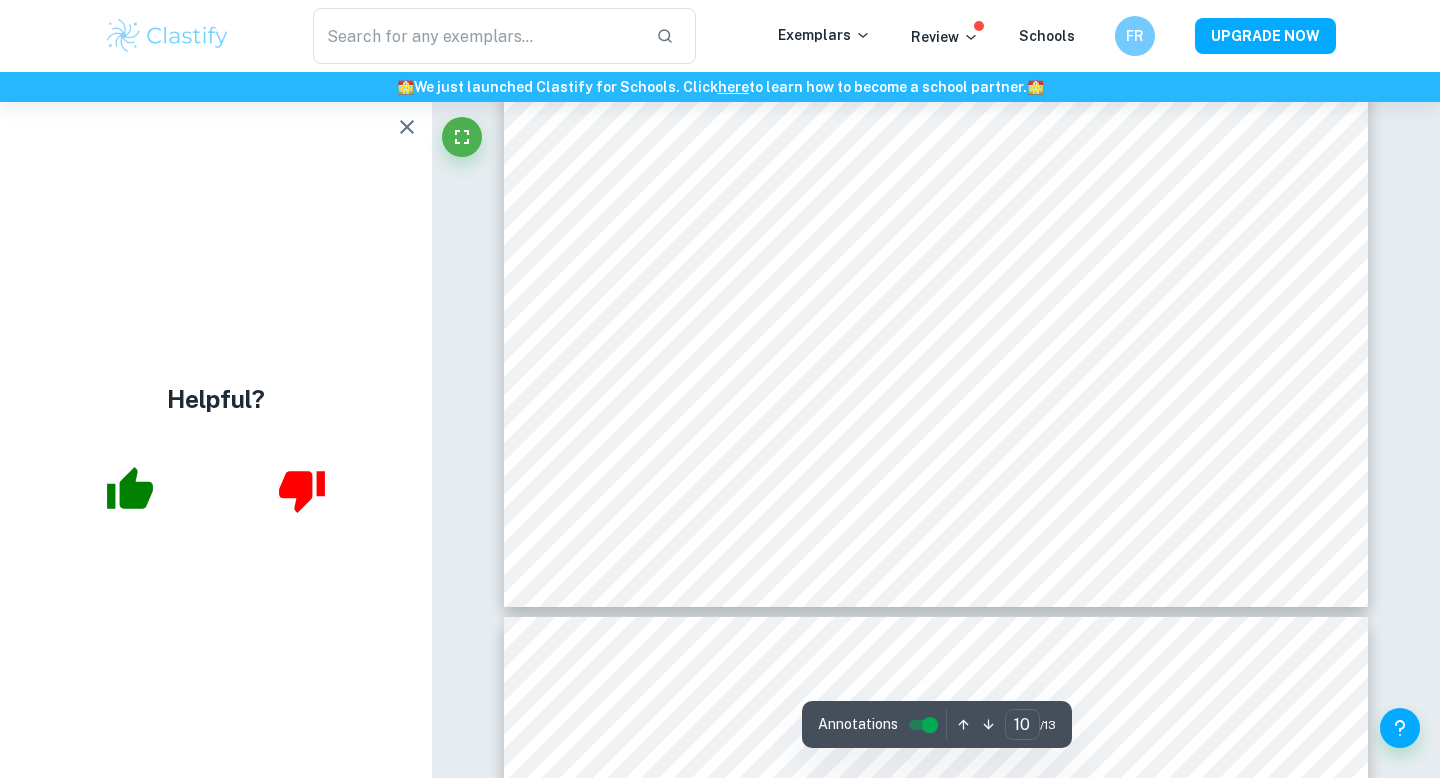 type on "11" 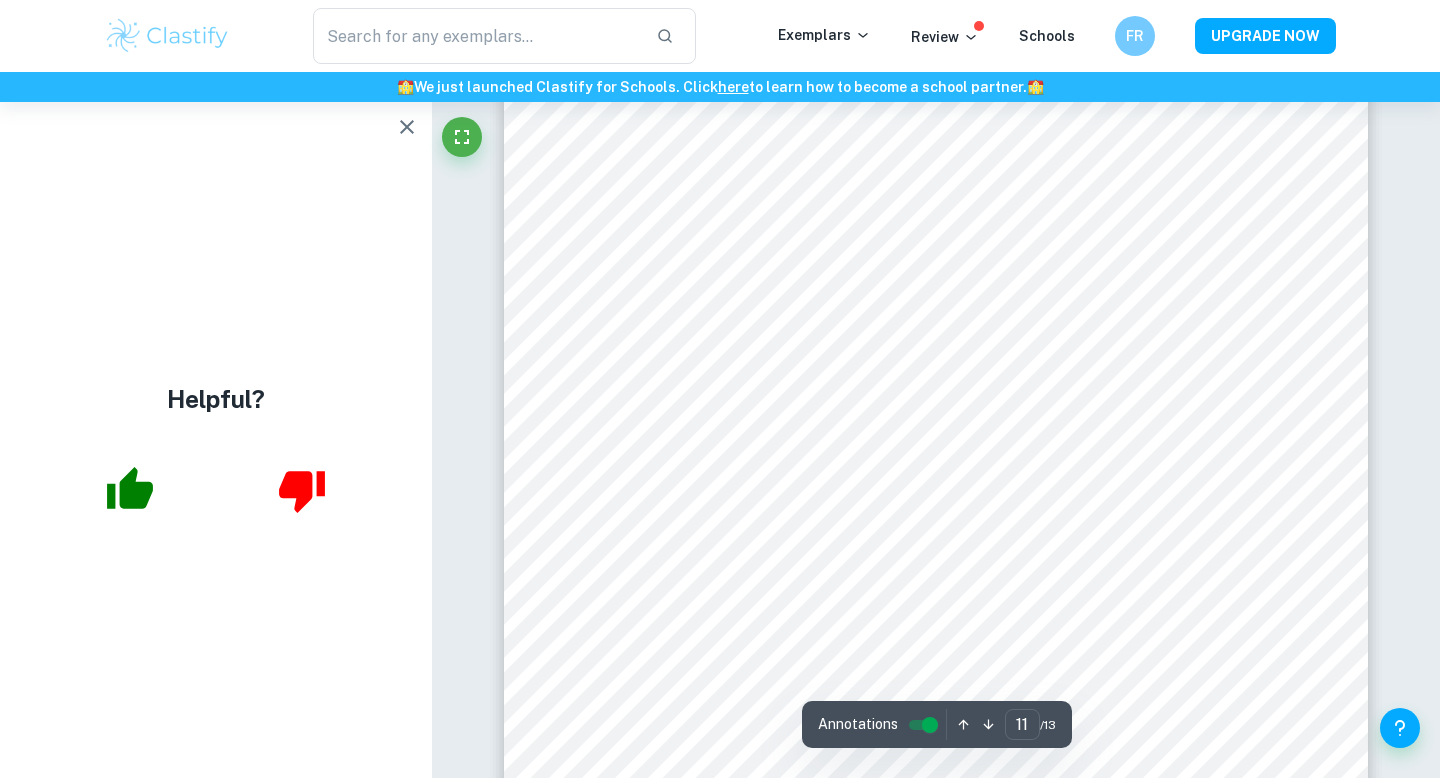 scroll, scrollTop: 13052, scrollLeft: 0, axis: vertical 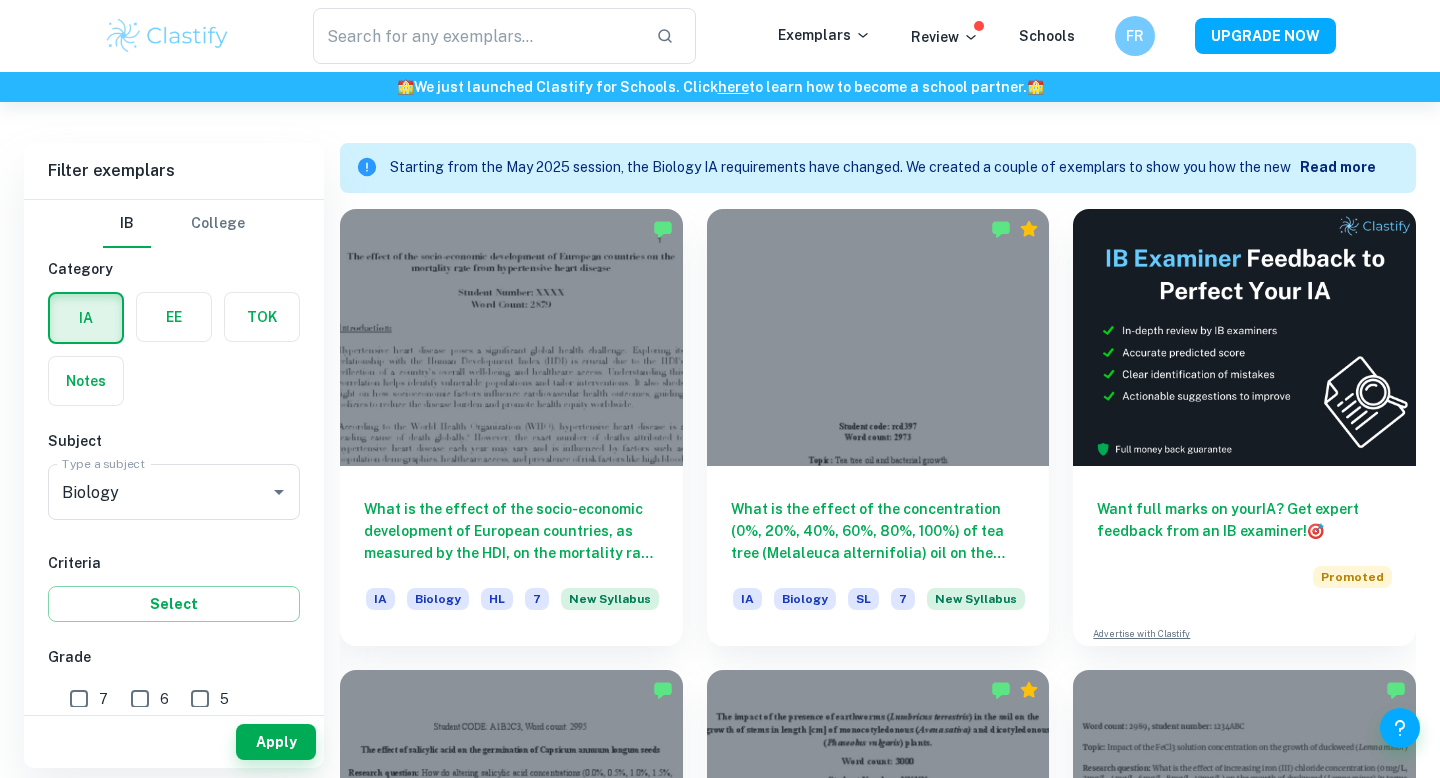 click at bounding box center (511, 337) 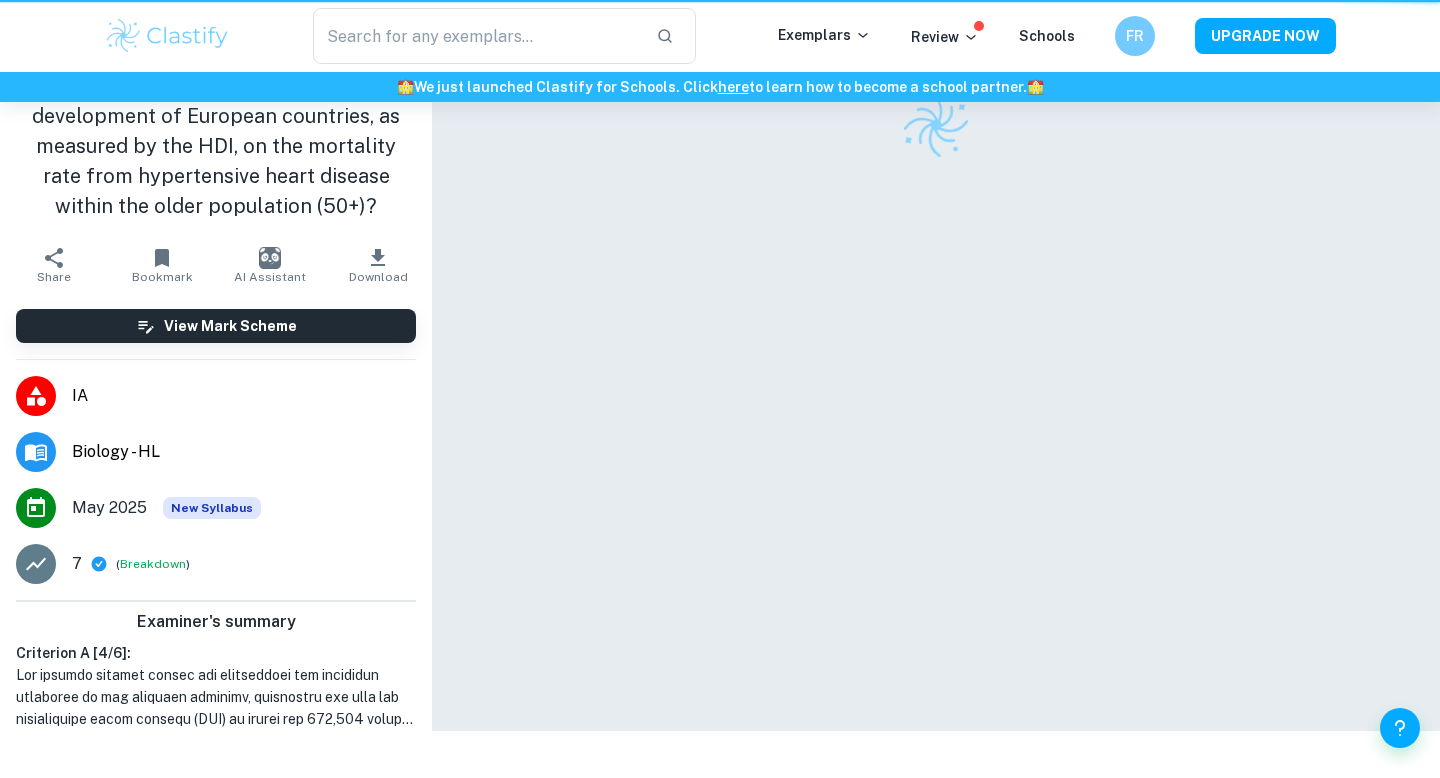 scroll, scrollTop: 0, scrollLeft: 0, axis: both 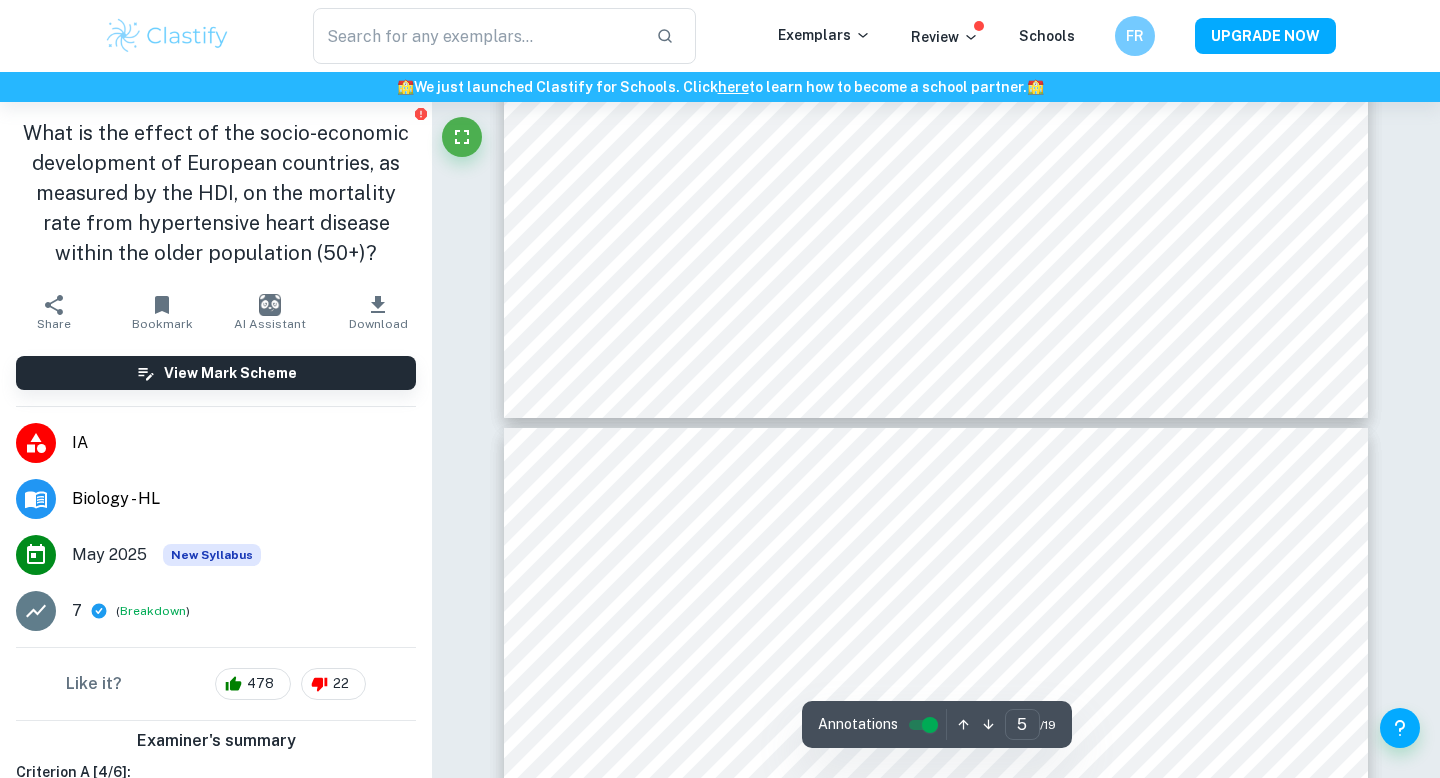 type on "6" 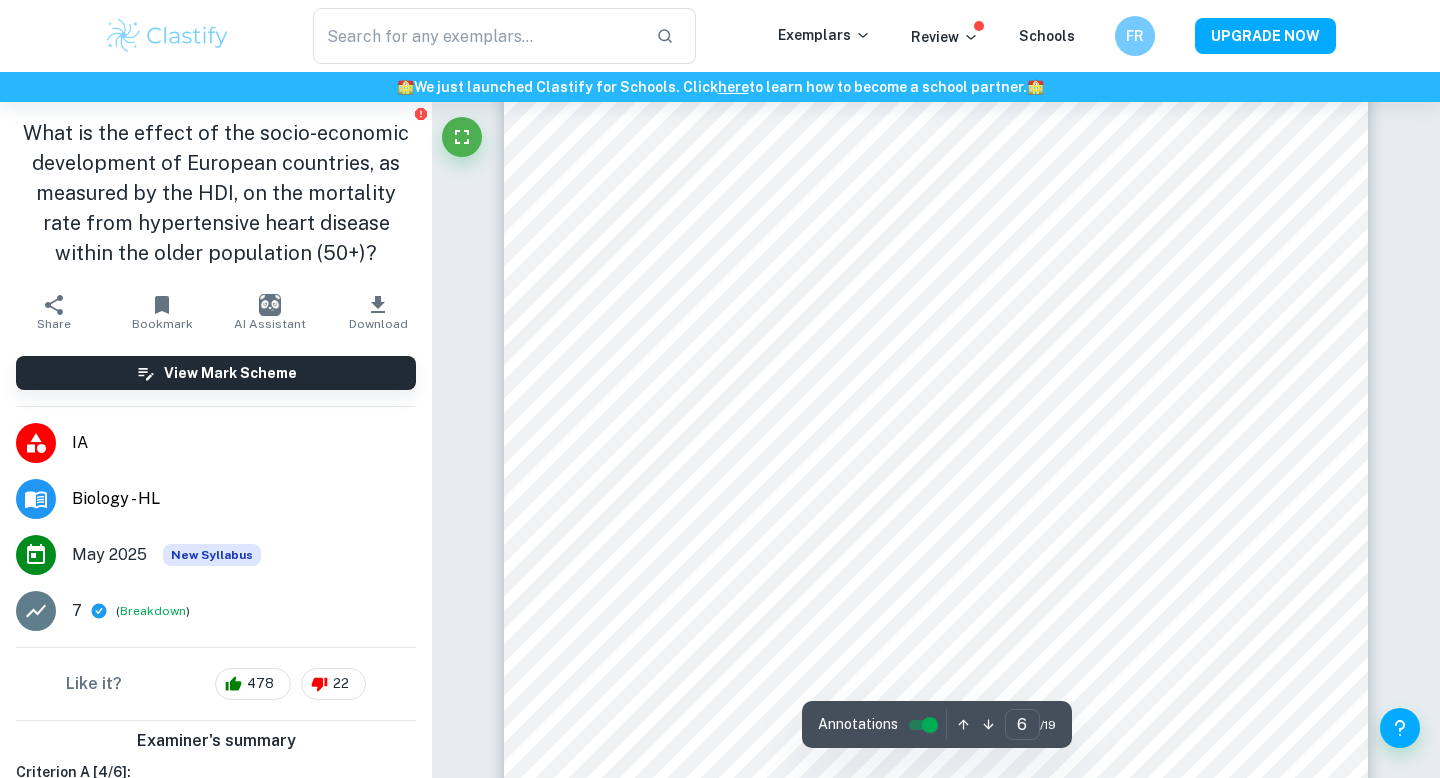 scroll, scrollTop: 7384, scrollLeft: 0, axis: vertical 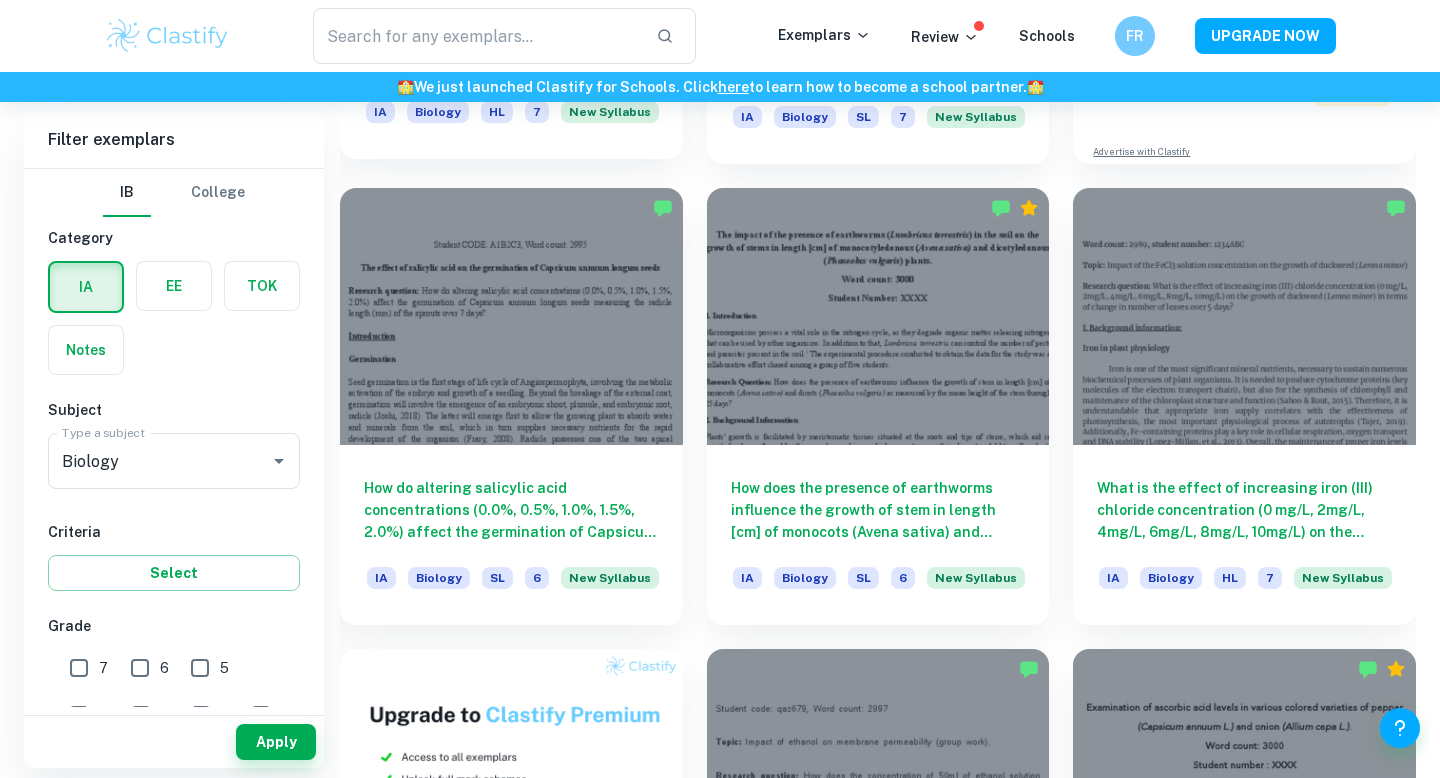 click at bounding box center (511, 316) 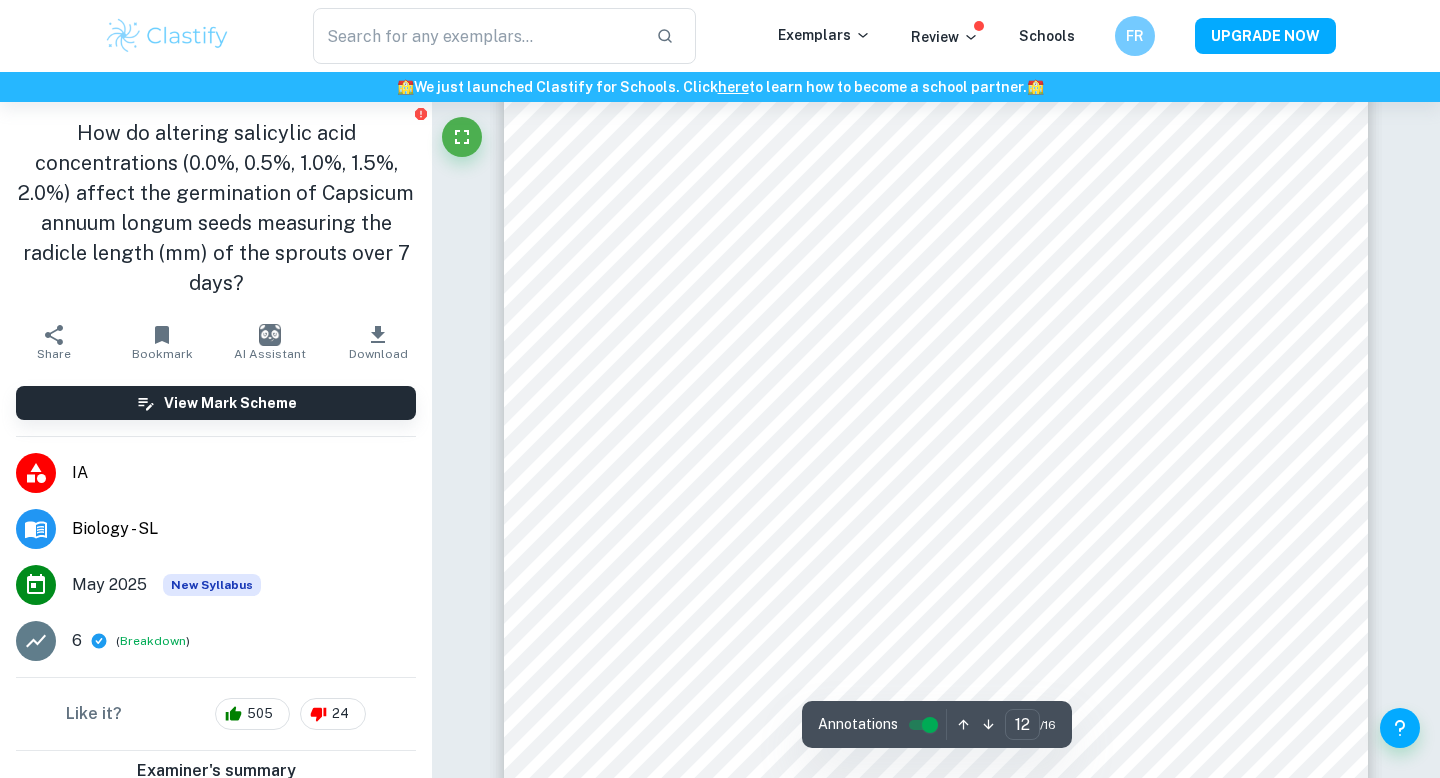 scroll, scrollTop: 14484, scrollLeft: 0, axis: vertical 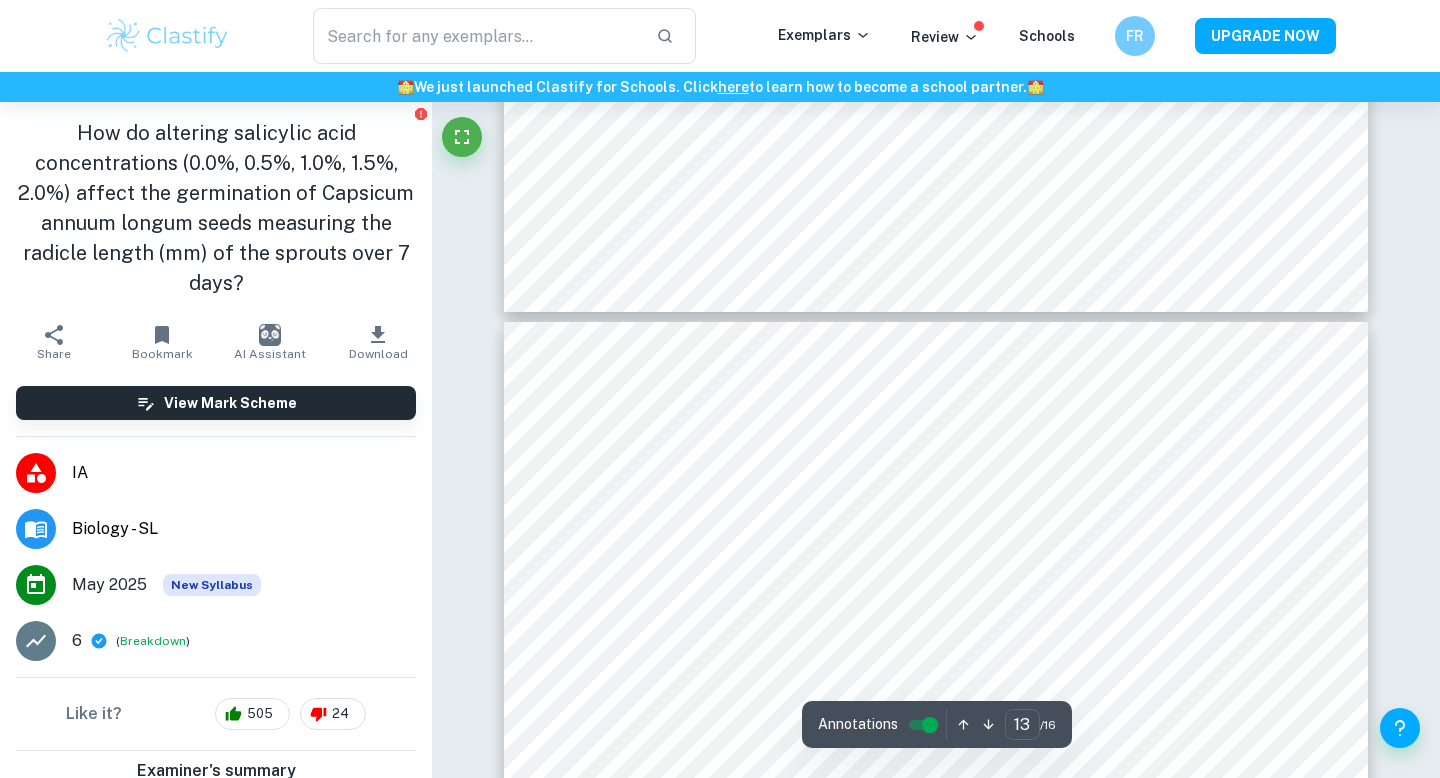 type on "12" 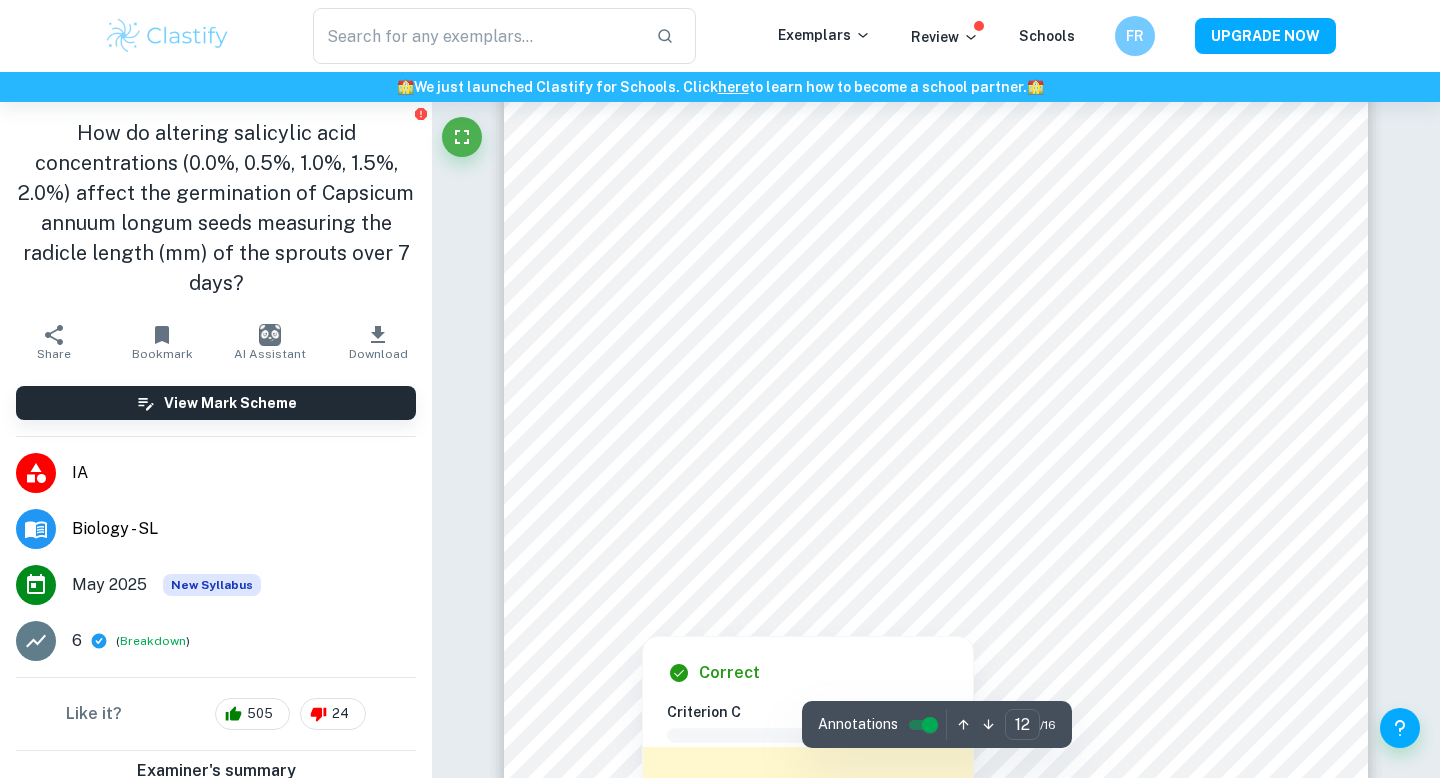 scroll, scrollTop: 14513, scrollLeft: 0, axis: vertical 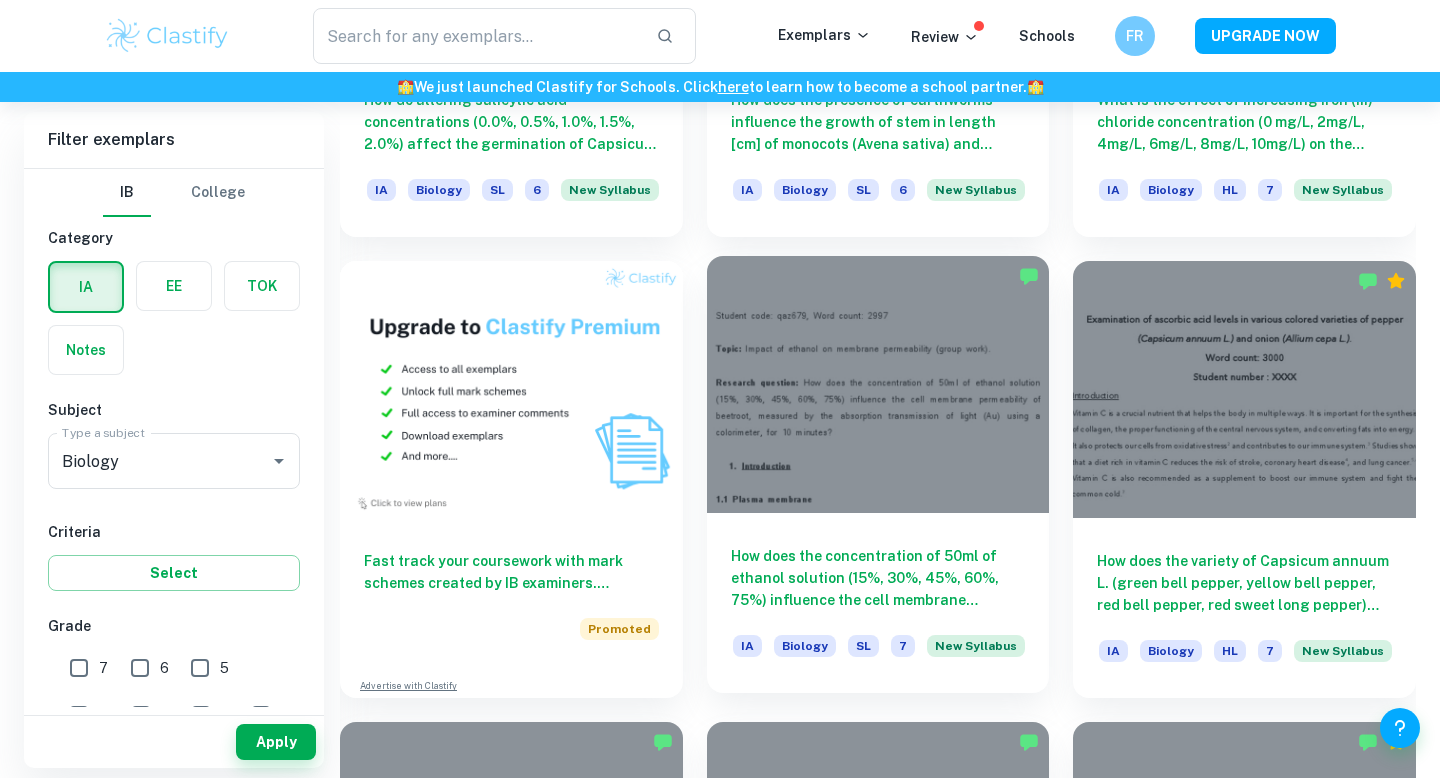click at bounding box center [878, 384] 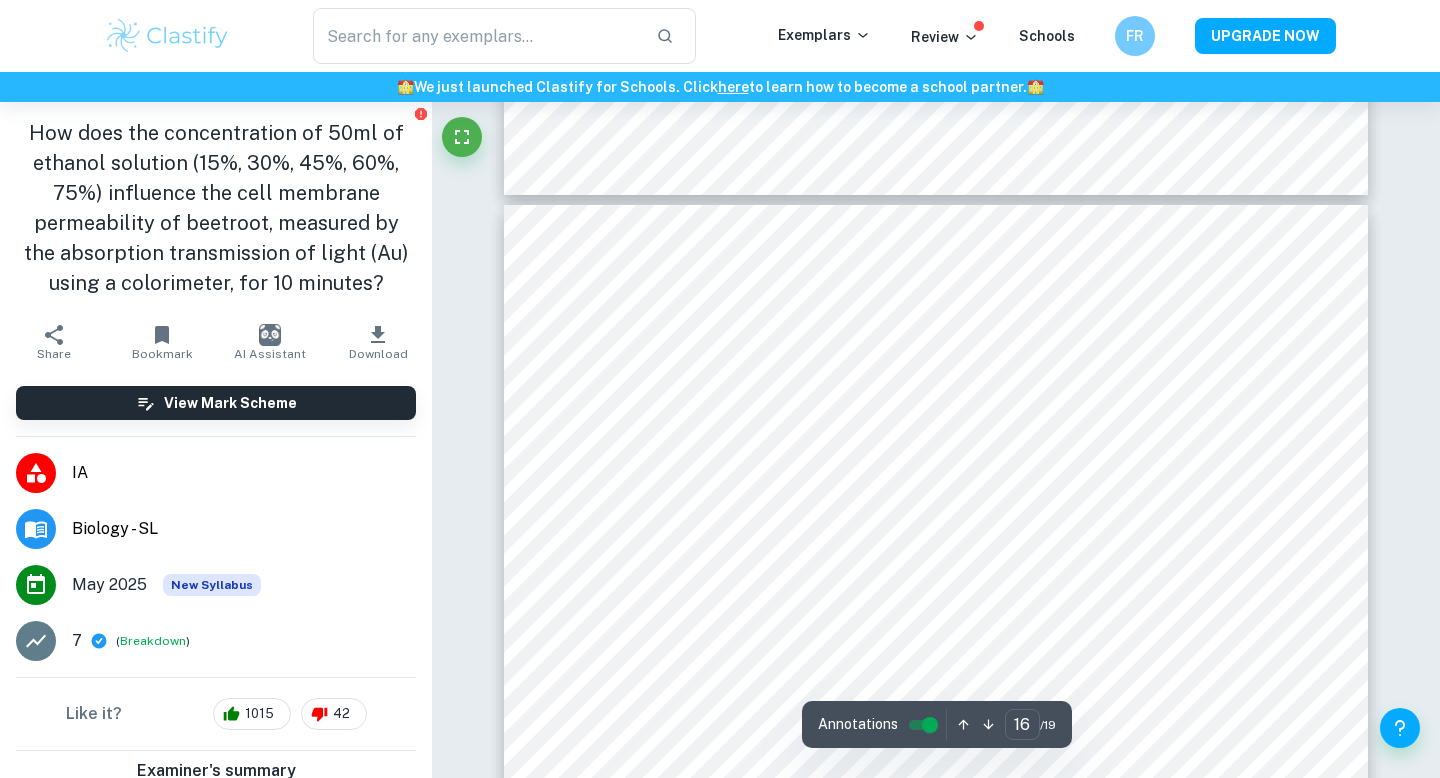 scroll, scrollTop: 19266, scrollLeft: 0, axis: vertical 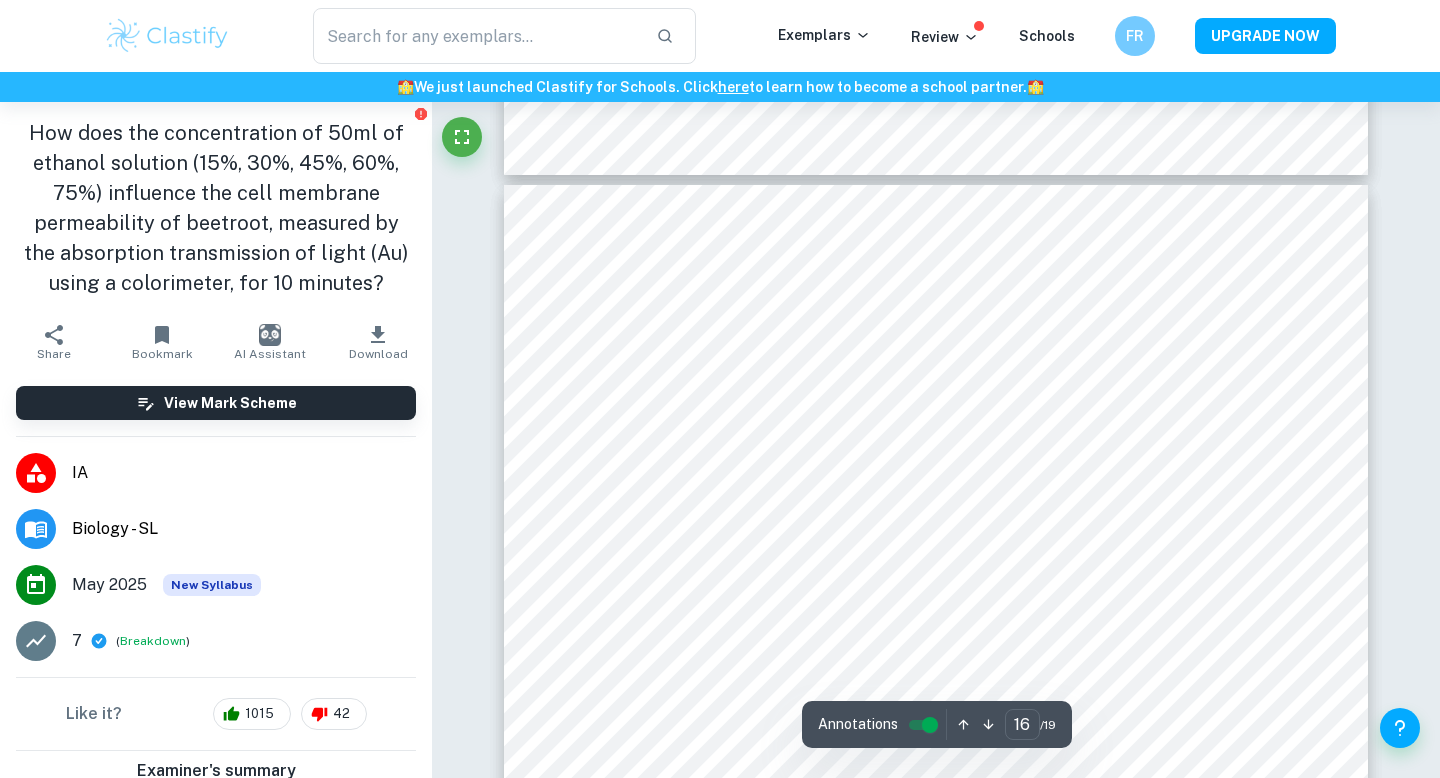 type on "15" 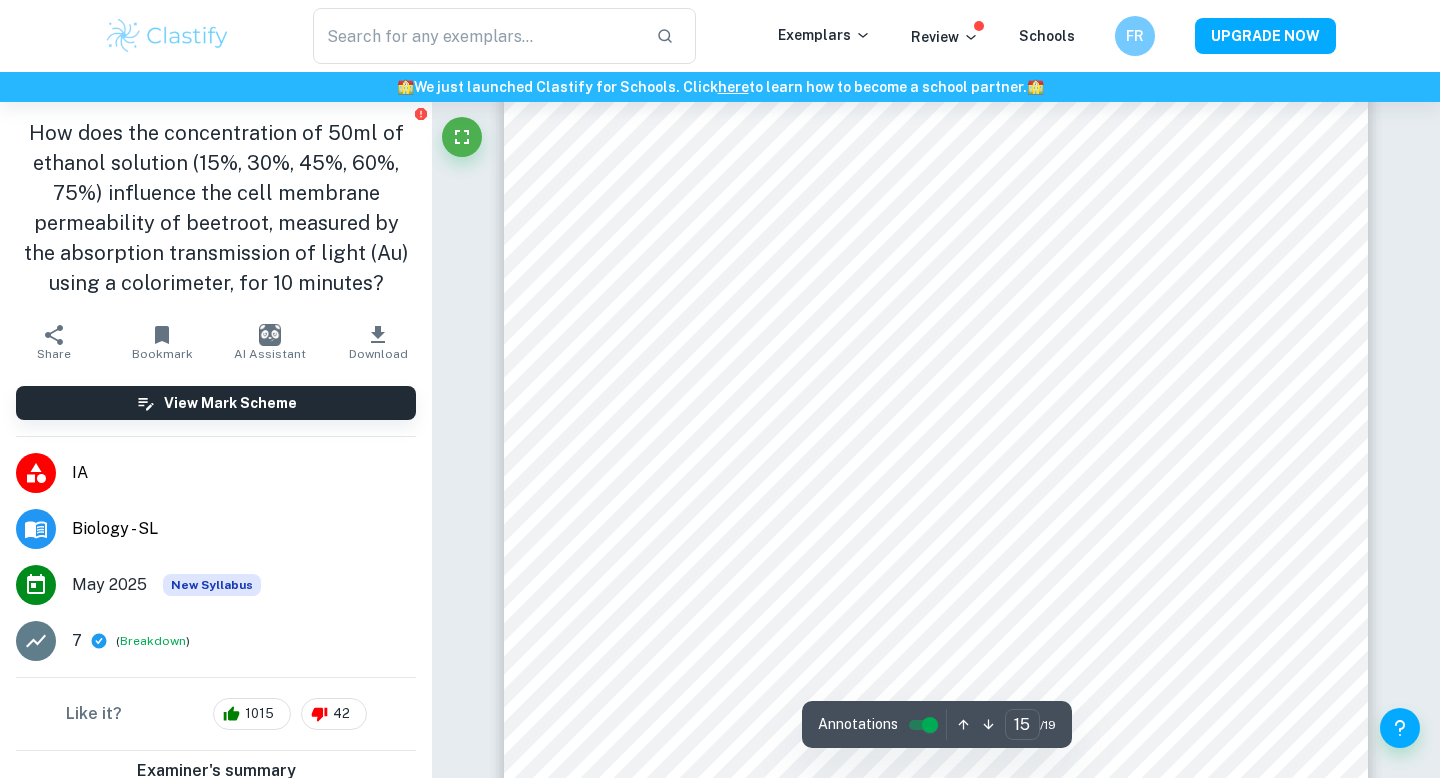 scroll, scrollTop: 17994, scrollLeft: 0, axis: vertical 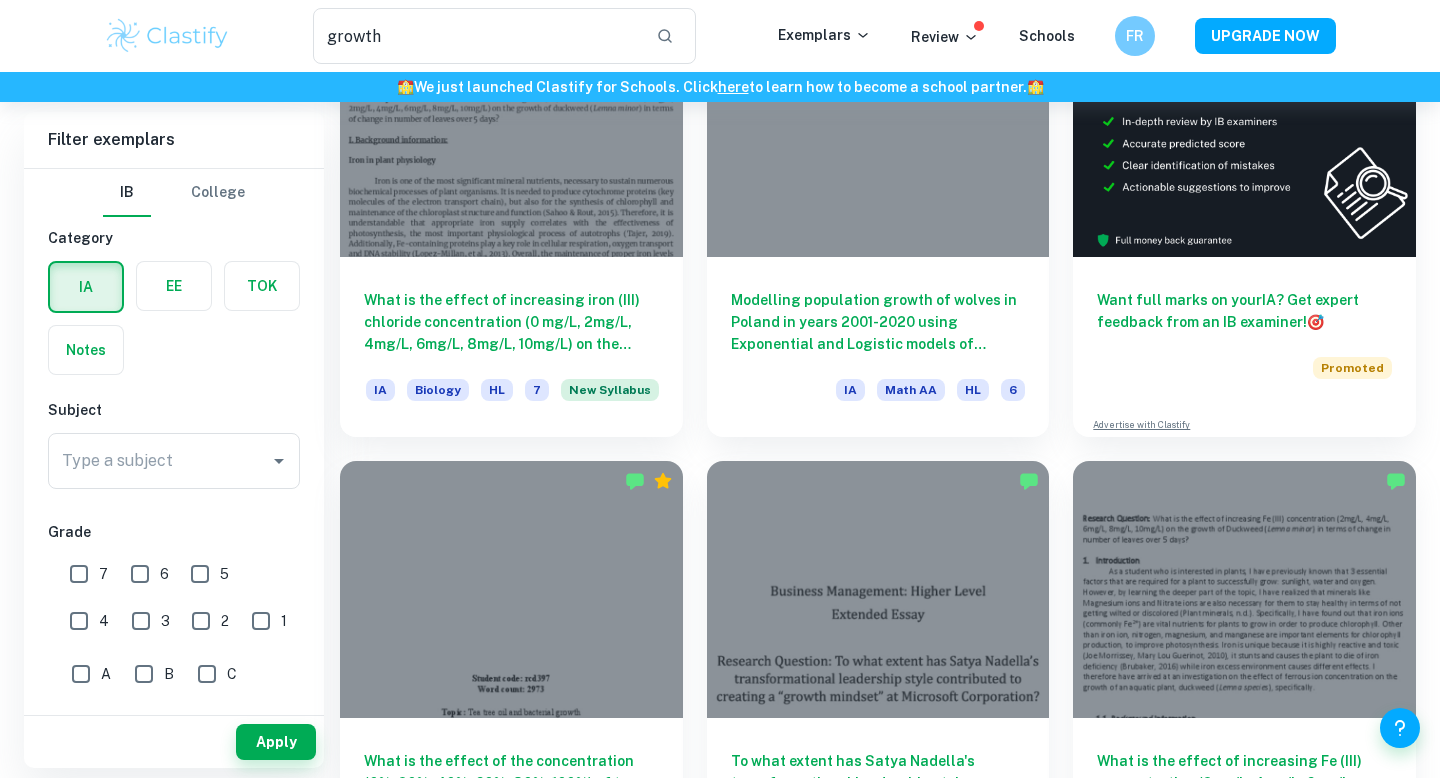 click on "Type a subject Type a subject" at bounding box center (174, 465) 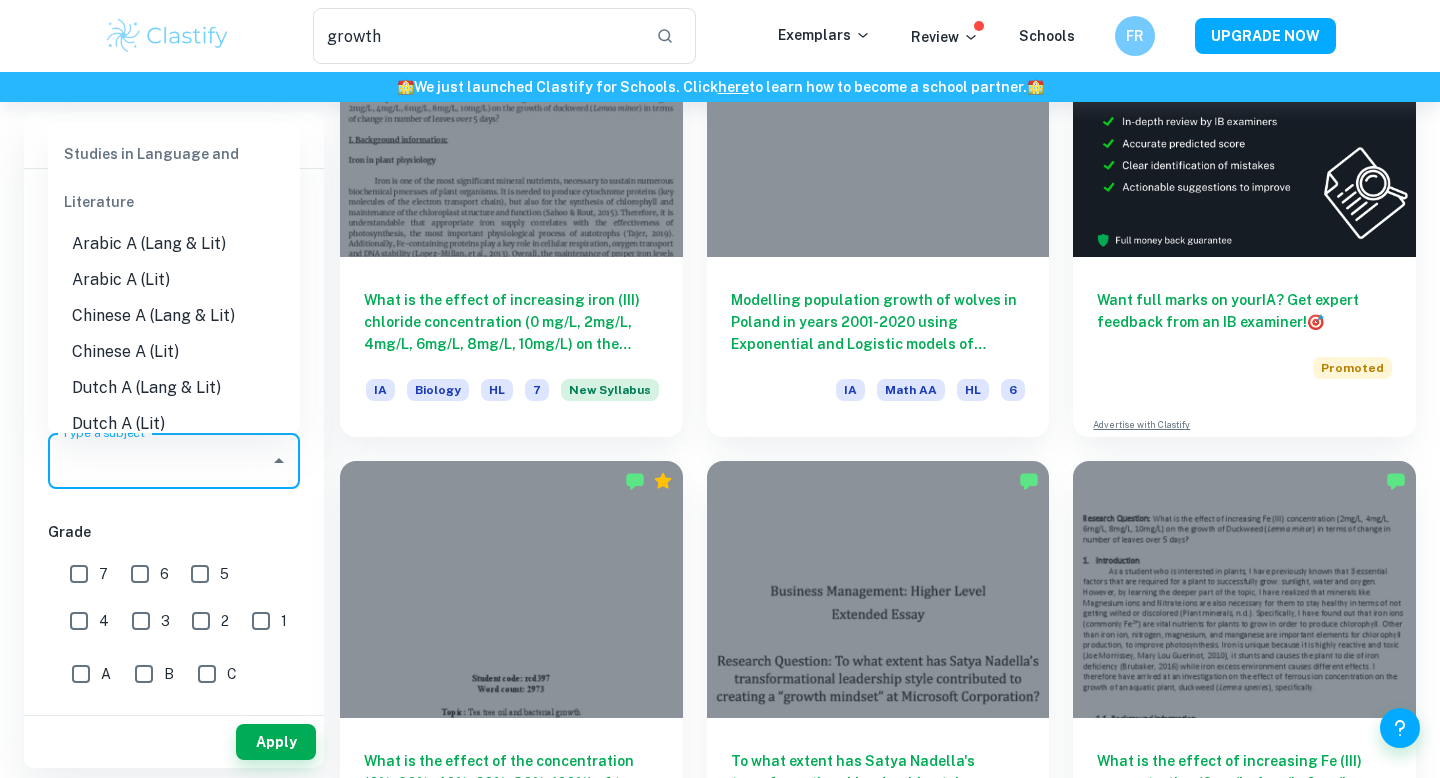 click on "Type a subject" at bounding box center [159, 461] 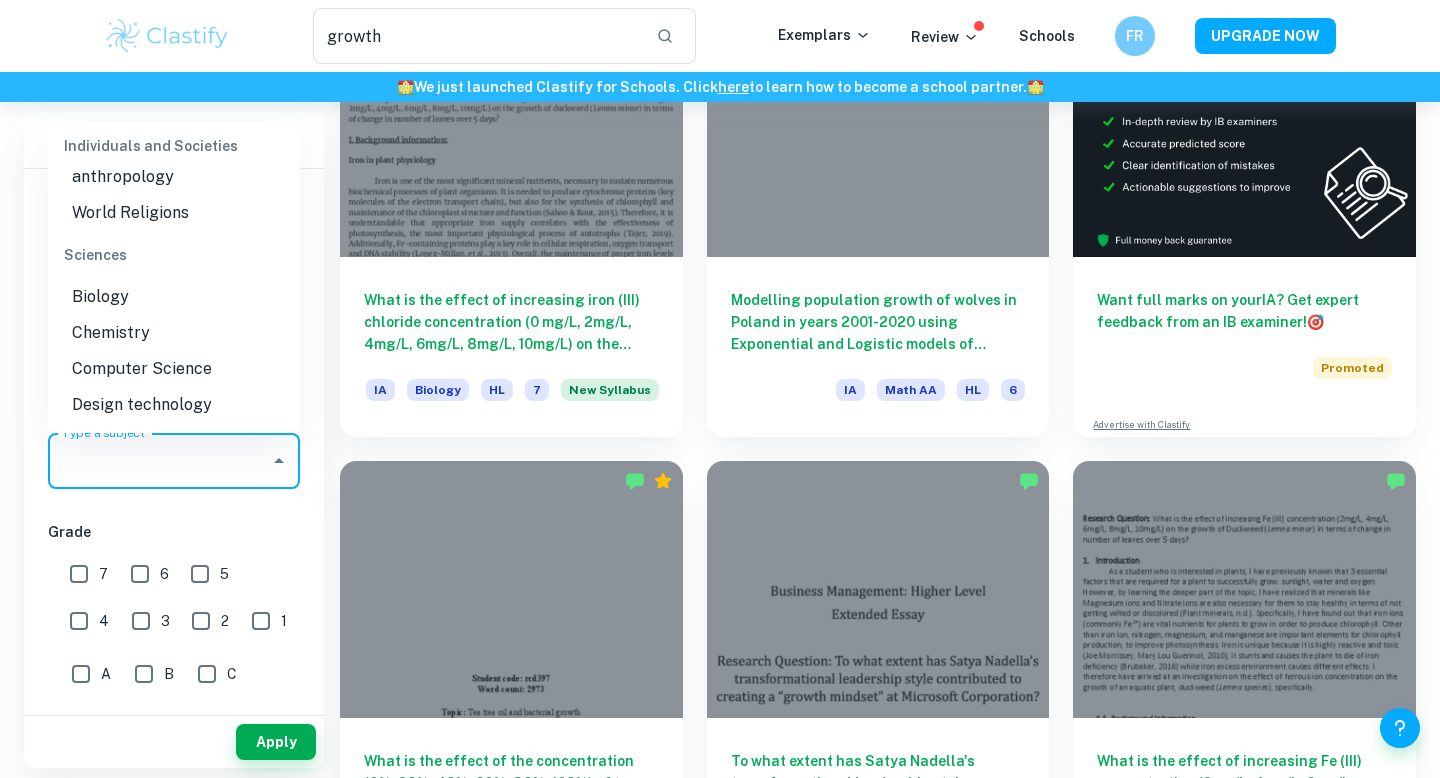 scroll, scrollTop: 2472, scrollLeft: 0, axis: vertical 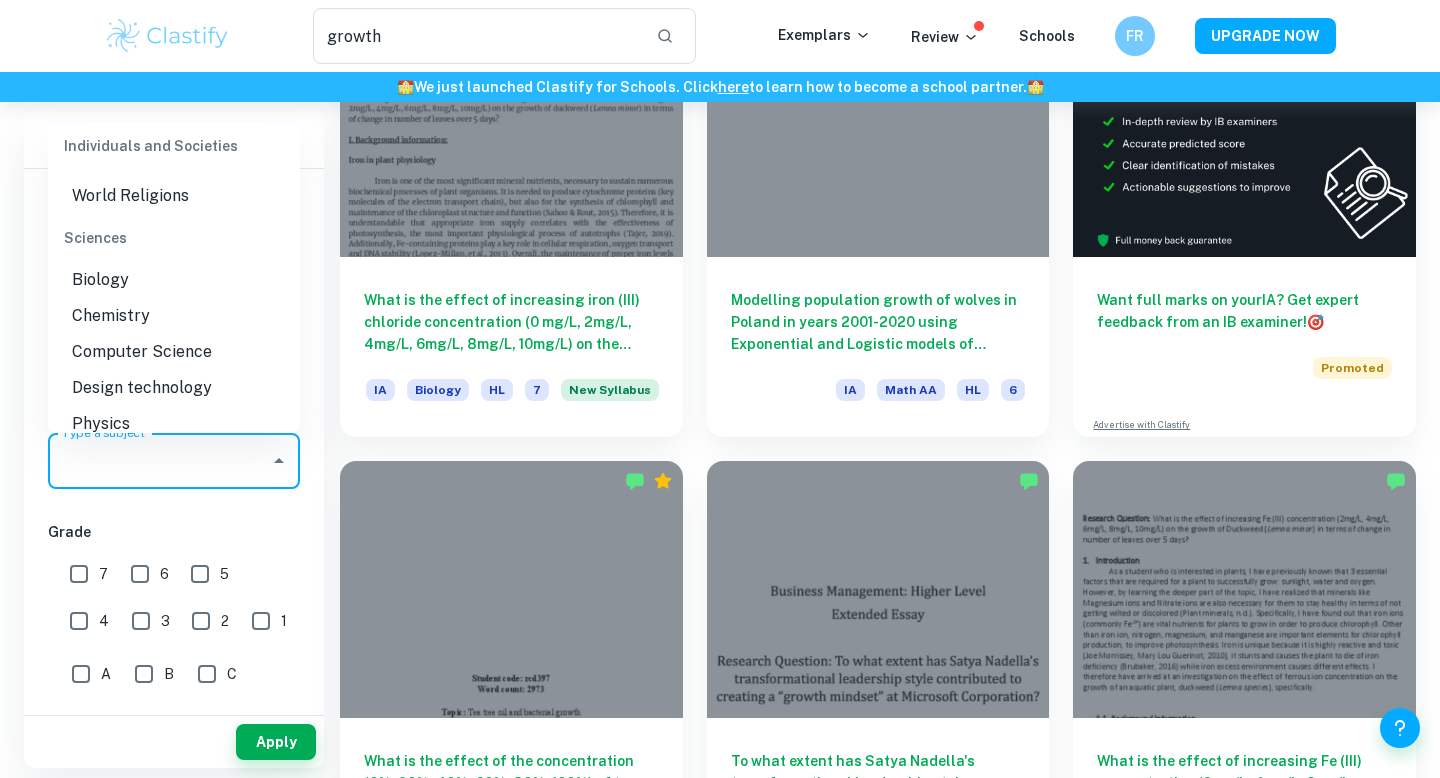 click on "Biology" at bounding box center (174, 280) 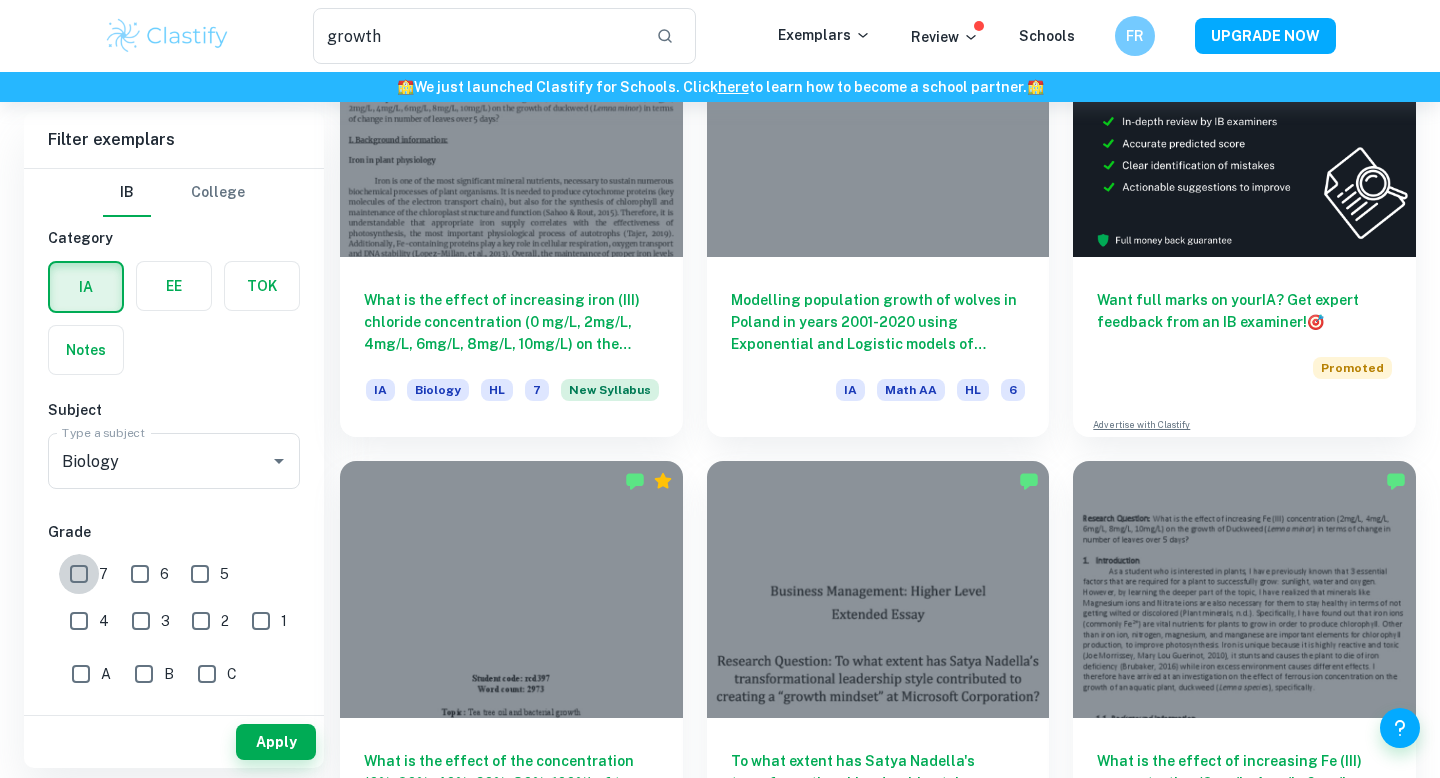 click on "7" at bounding box center (79, 574) 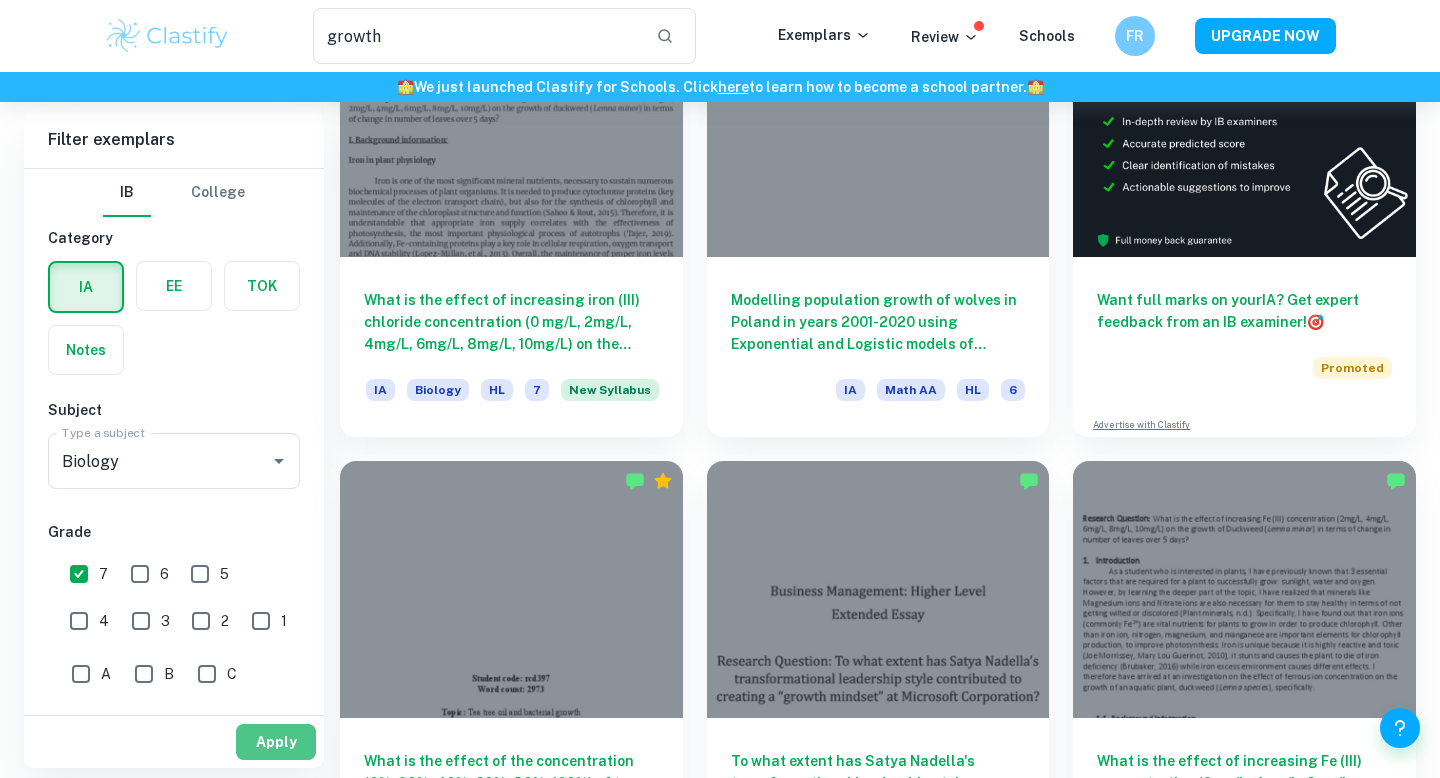 click on "Apply" at bounding box center [276, 742] 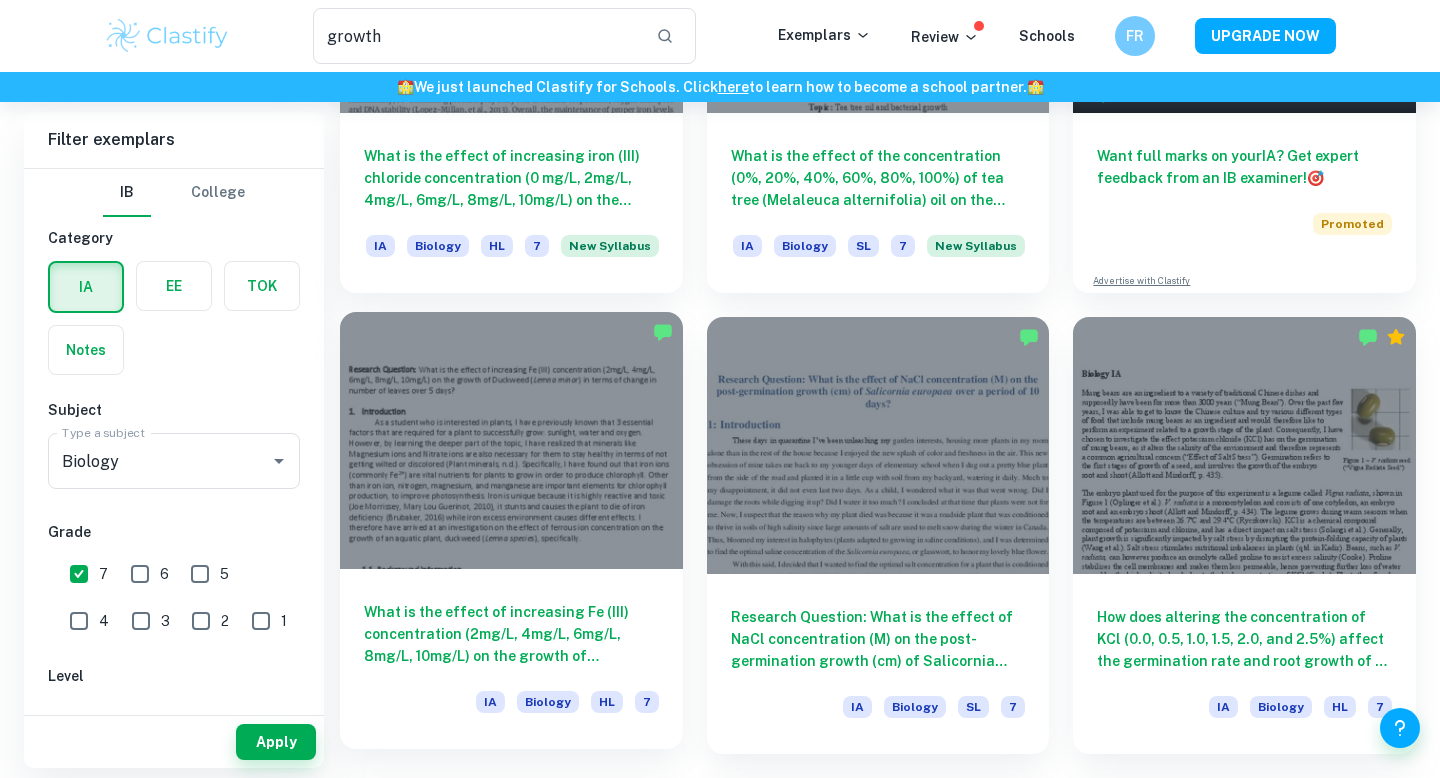 scroll, scrollTop: 463, scrollLeft: 0, axis: vertical 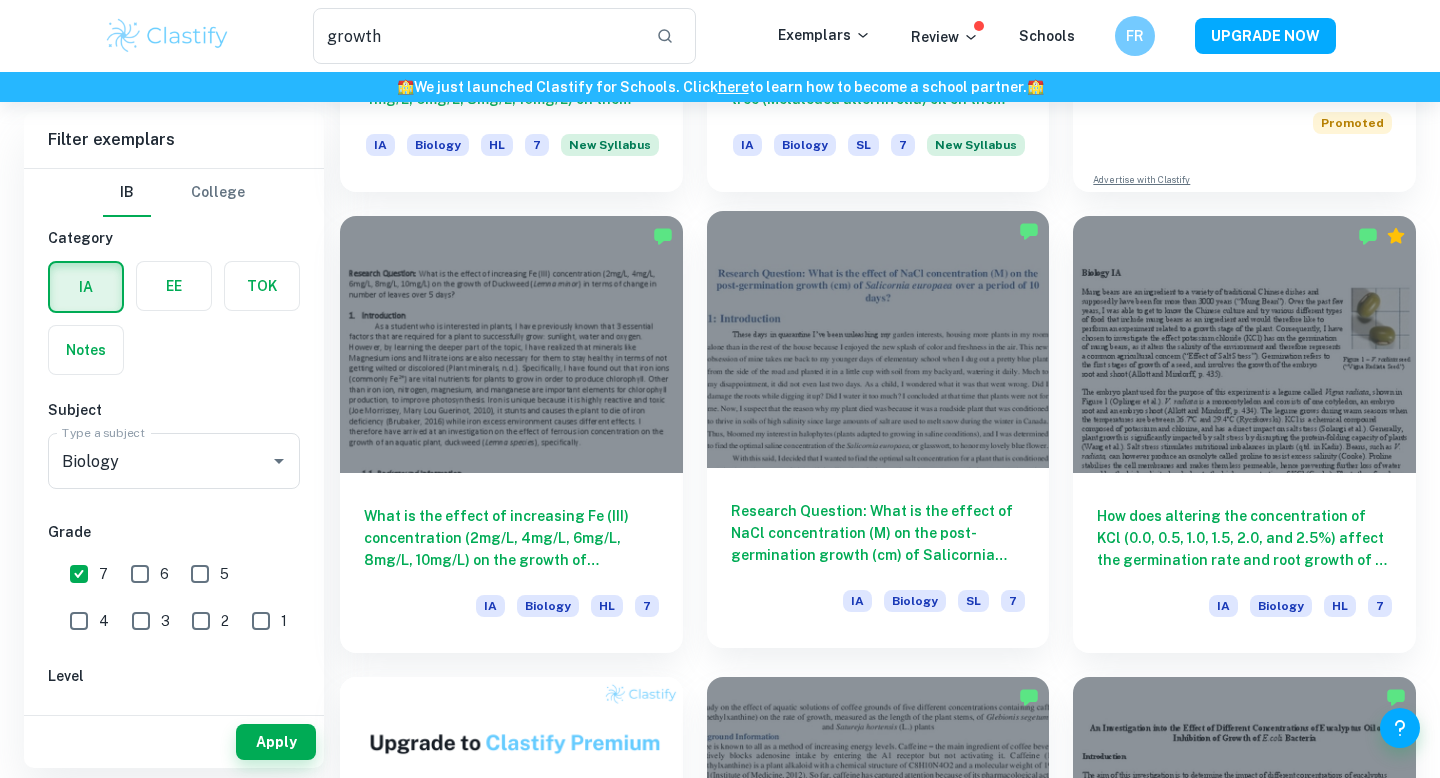click on "Research Question: What is the effect of NaCl concentration (M) on the post-germination growth (cm) of Salicornia europaea over a period of 10 days? IA Biology SL 7" at bounding box center (878, 558) 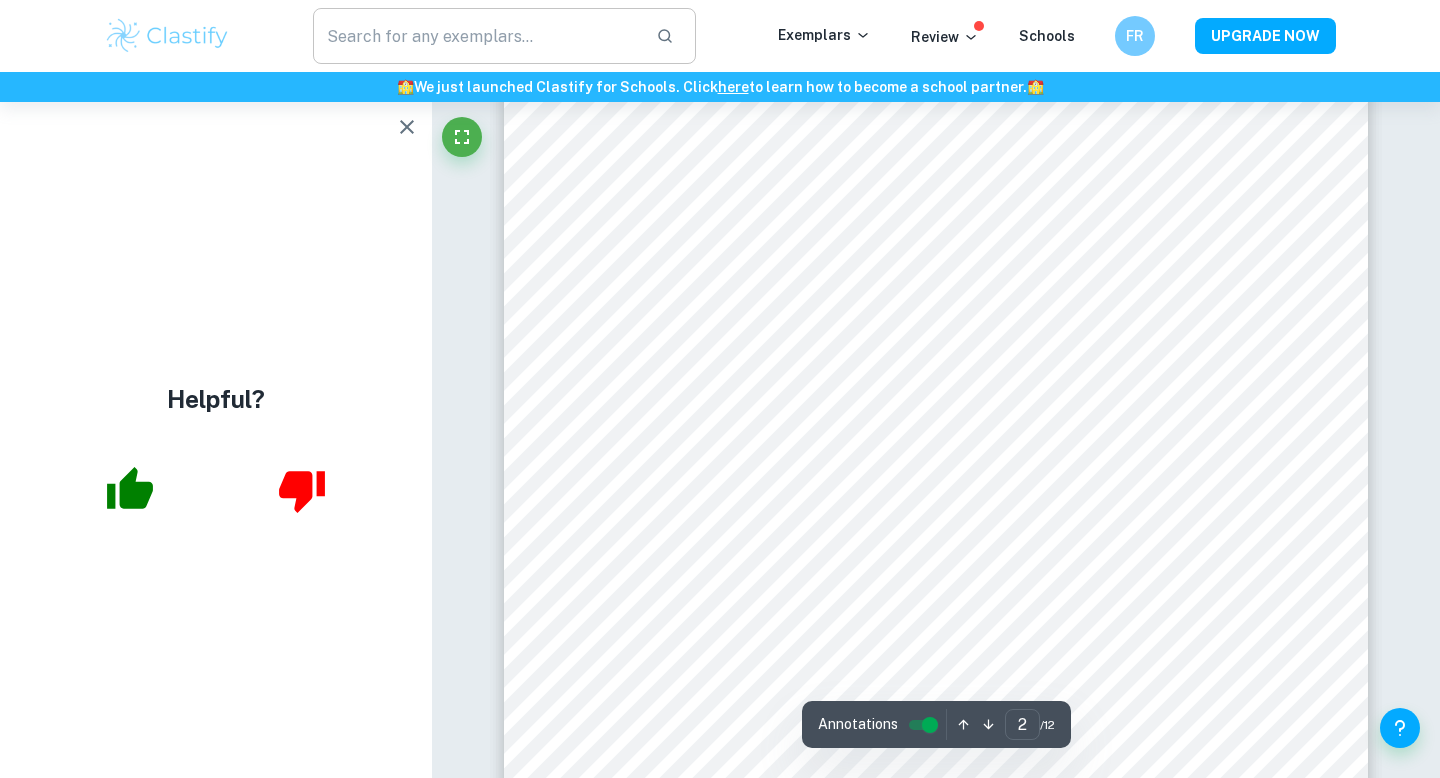 scroll, scrollTop: 1567, scrollLeft: 0, axis: vertical 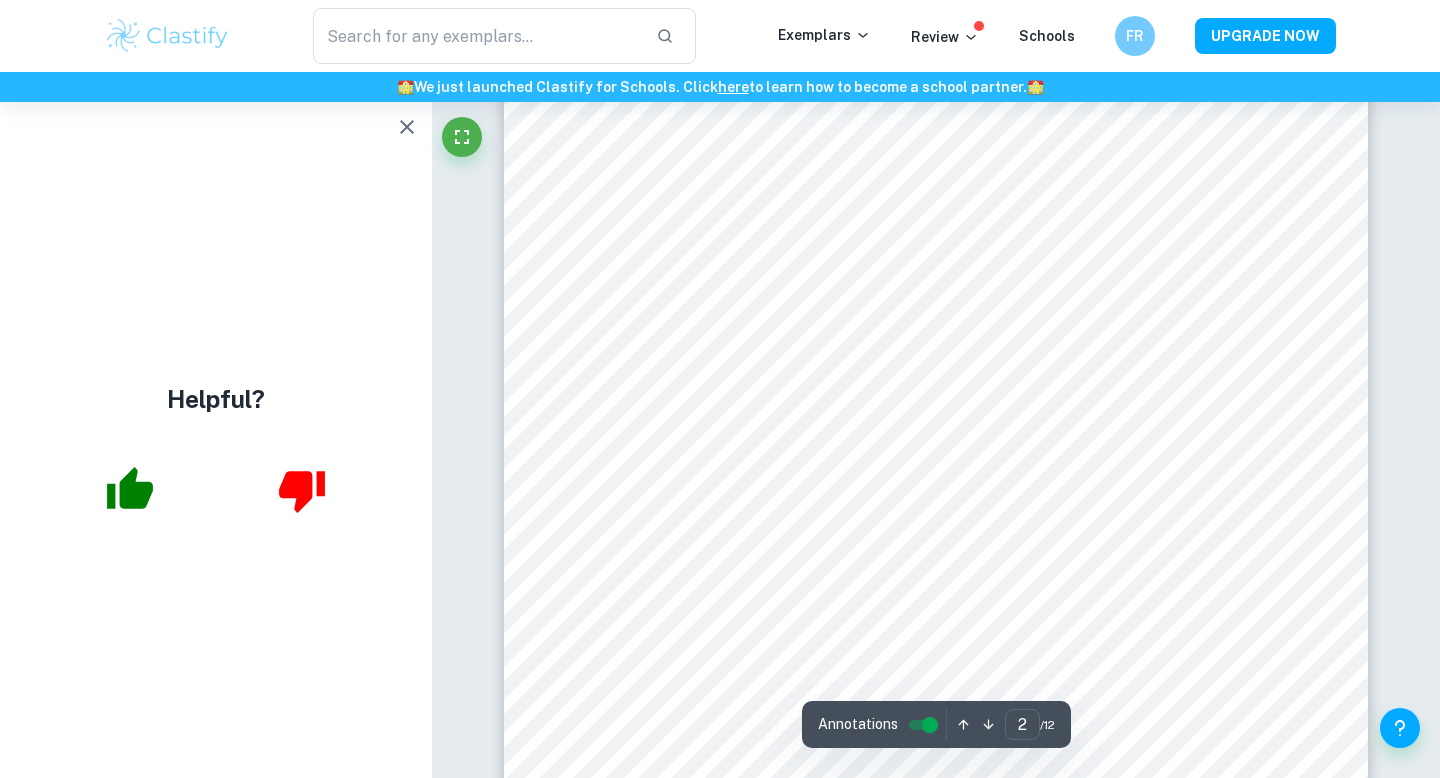 click 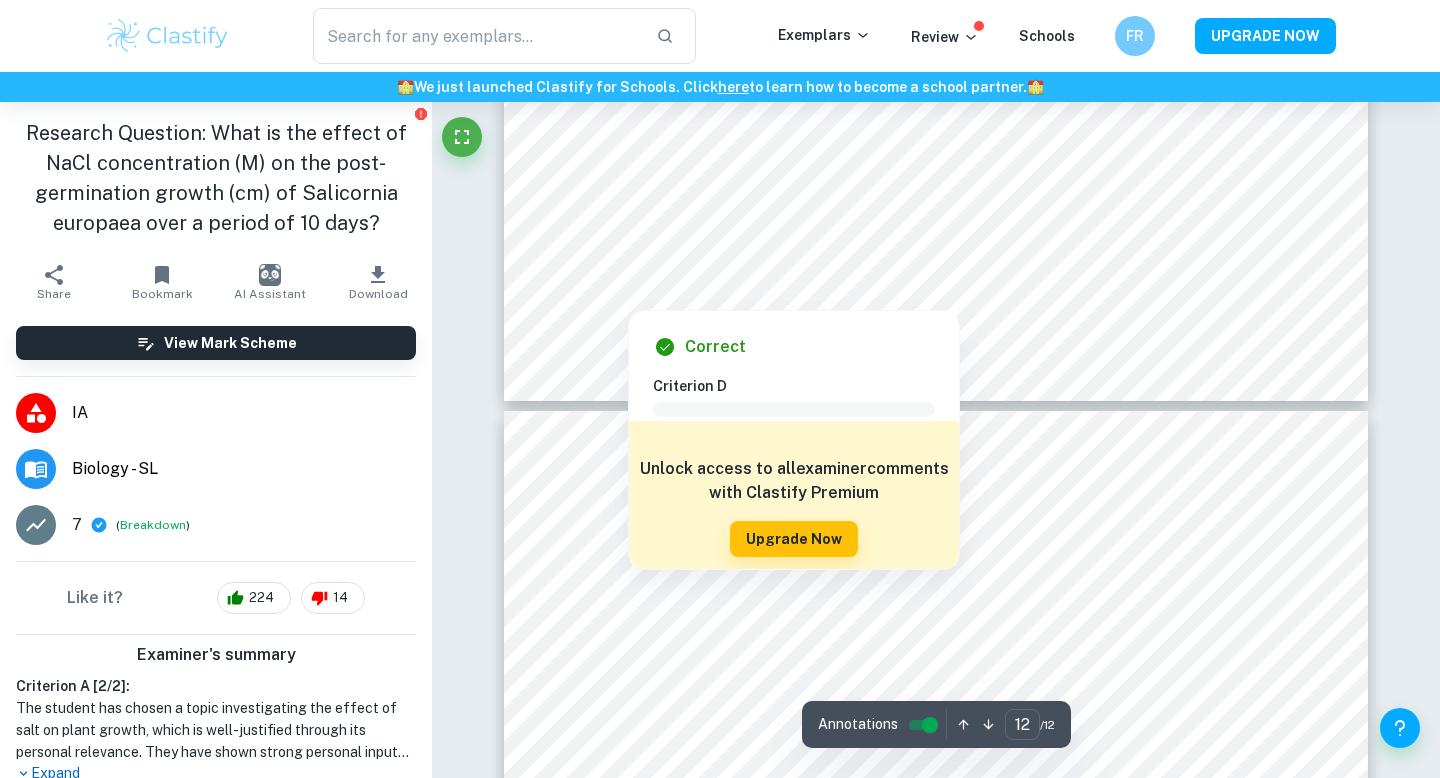 scroll, scrollTop: 12624, scrollLeft: 0, axis: vertical 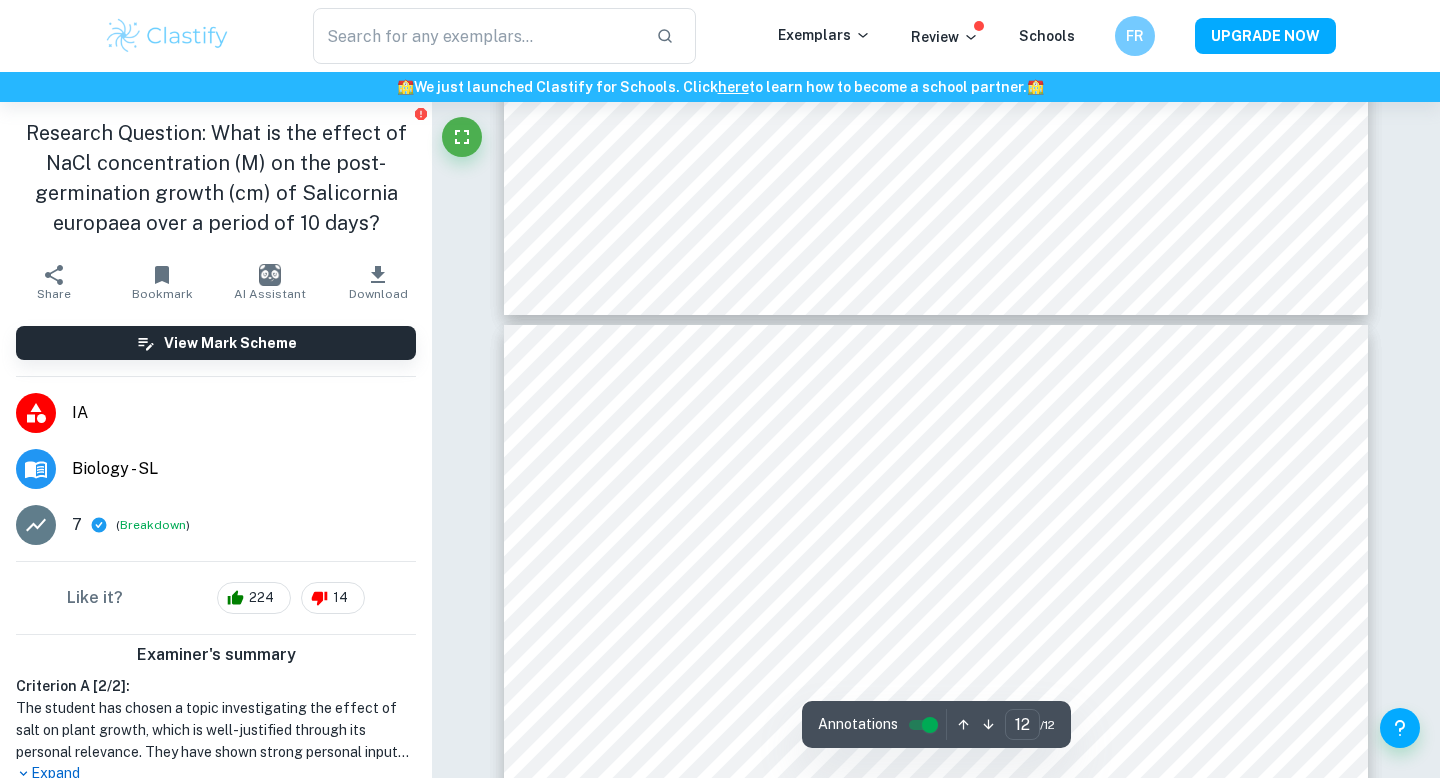 type on "11" 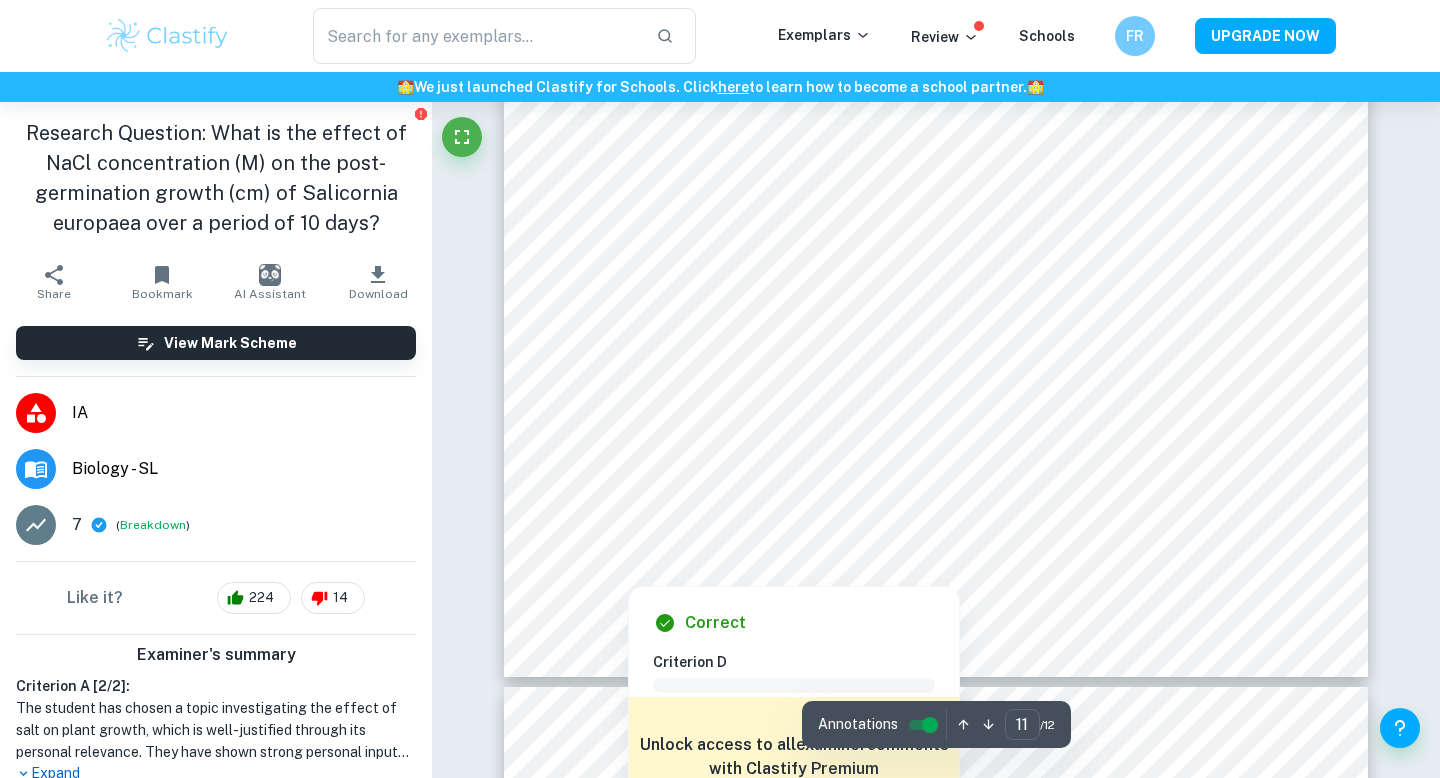 scroll, scrollTop: 12275, scrollLeft: 0, axis: vertical 